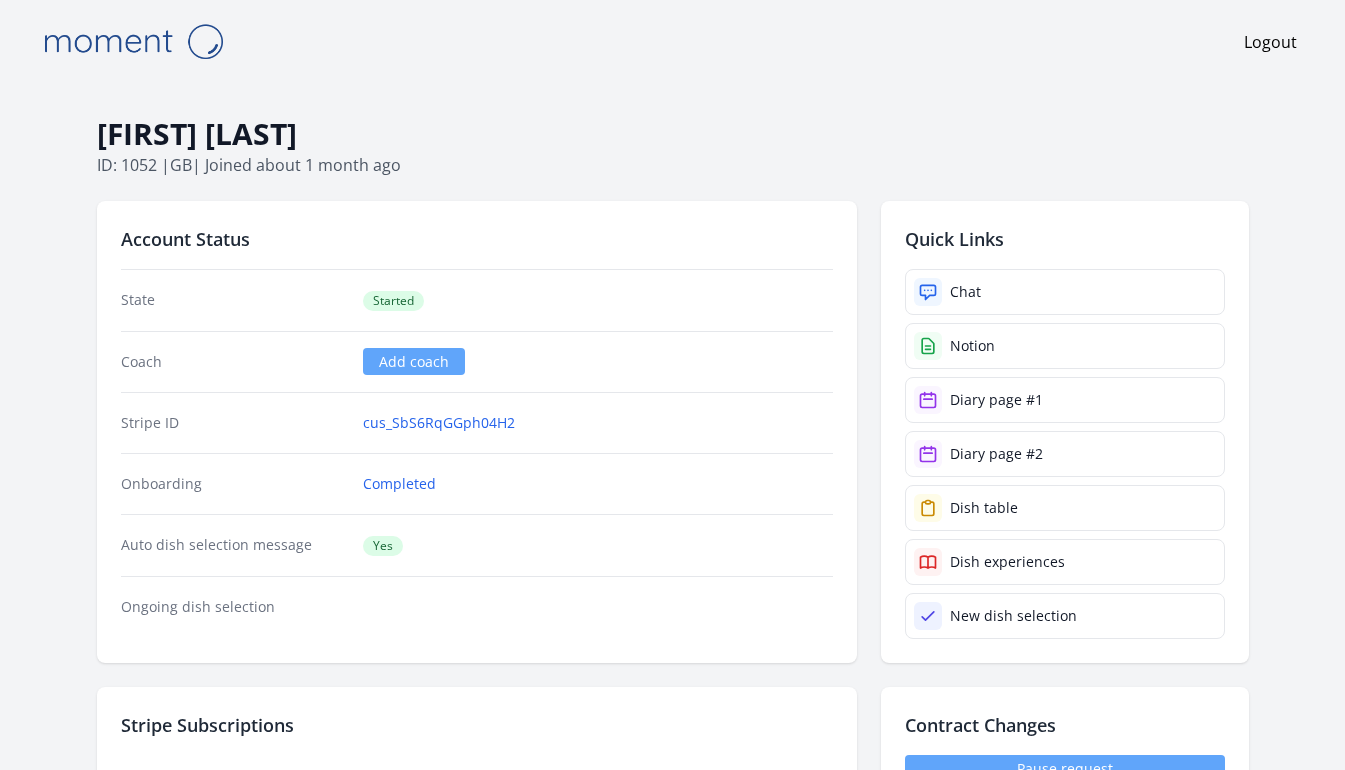 scroll, scrollTop: 0, scrollLeft: 0, axis: both 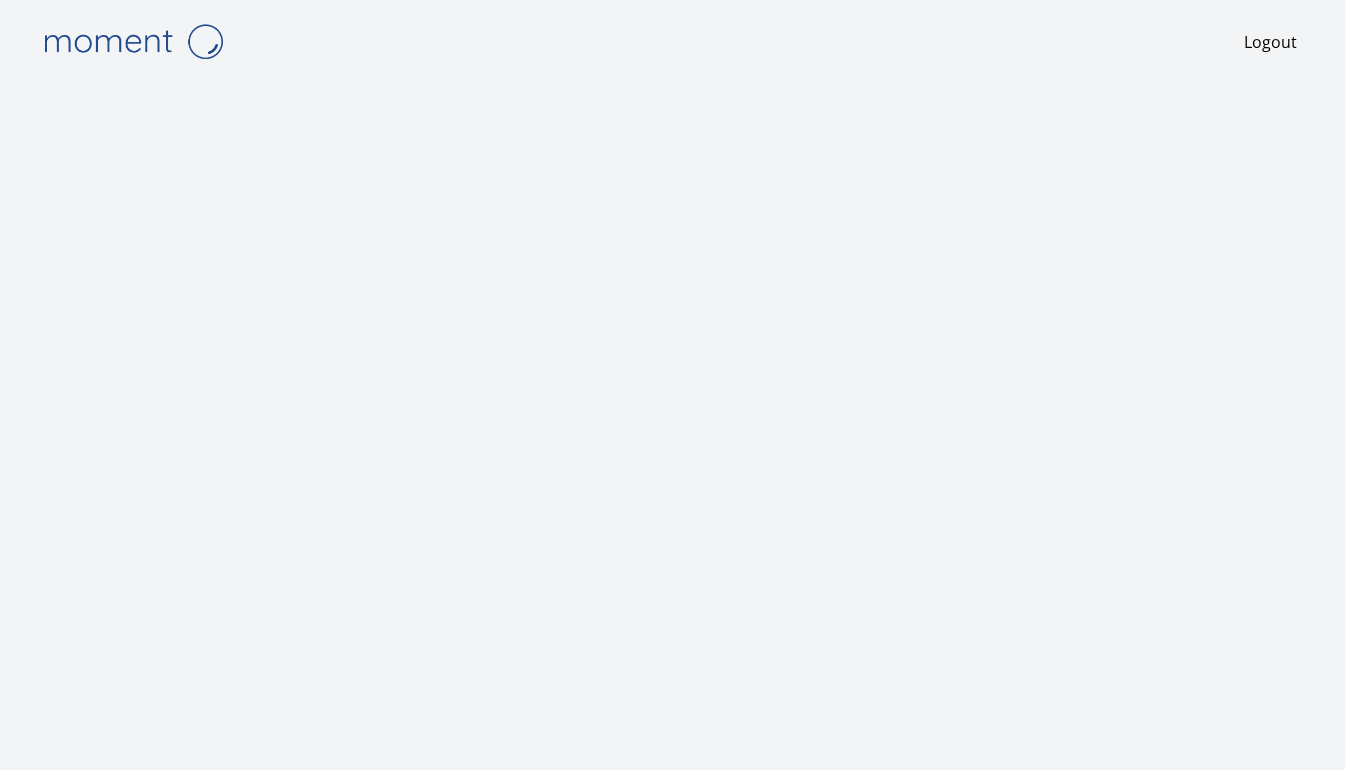 click at bounding box center (673, 461) 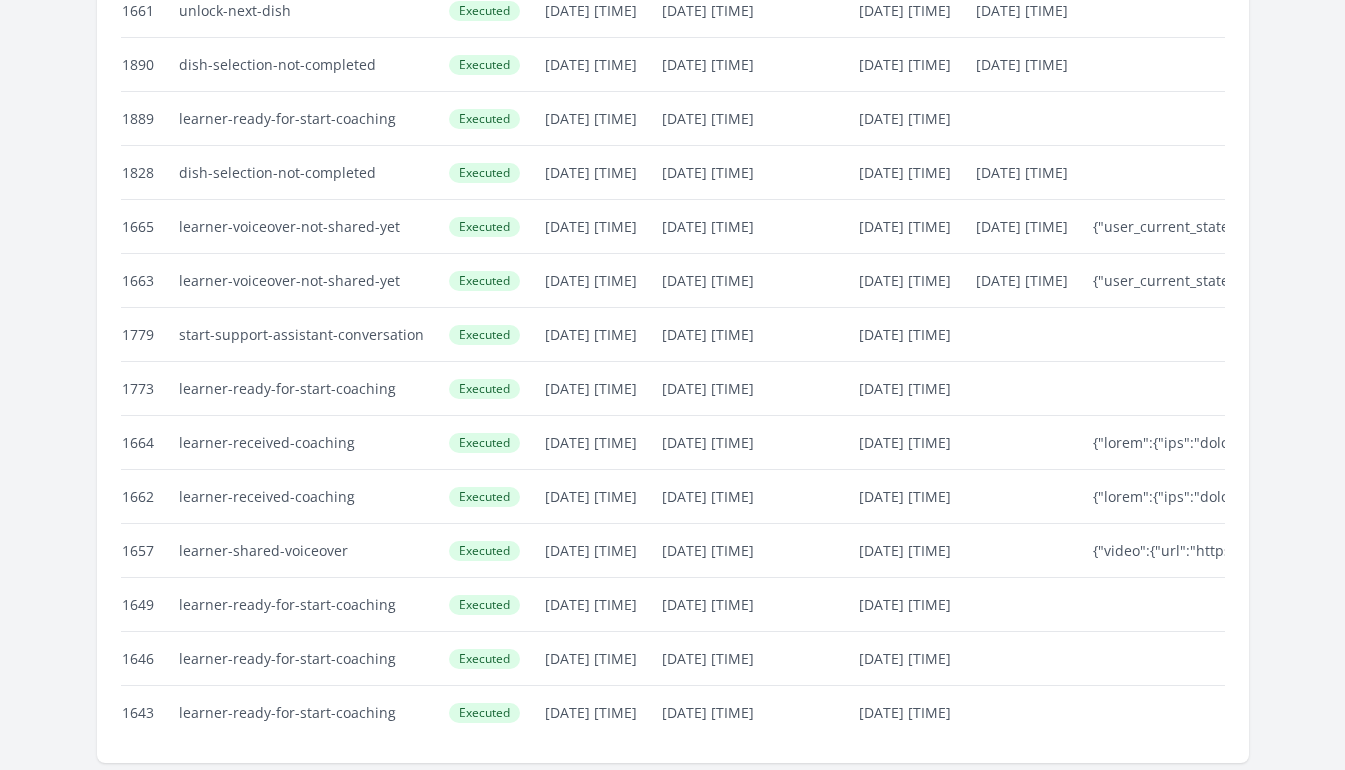 scroll, scrollTop: 4529, scrollLeft: 0, axis: vertical 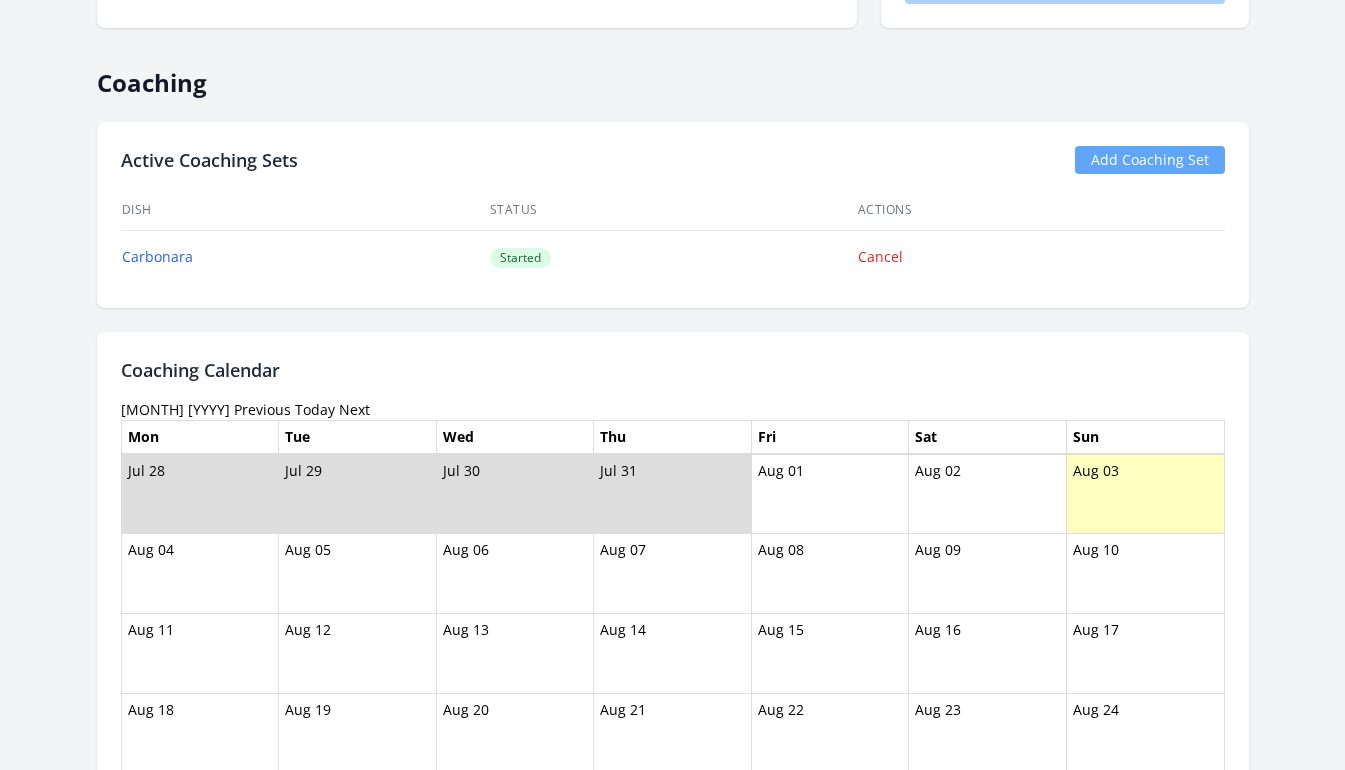 click on "Previous" at bounding box center (262, 409) 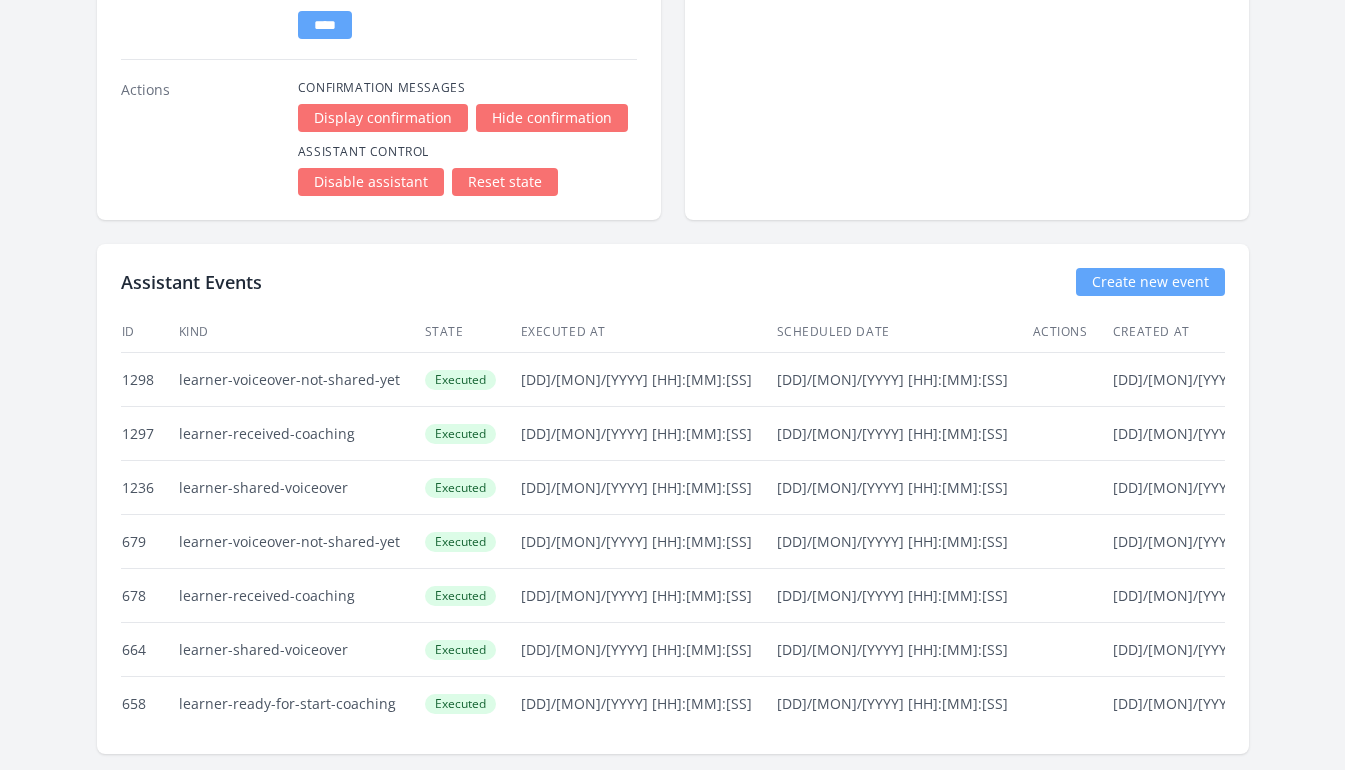 scroll, scrollTop: 2963, scrollLeft: 0, axis: vertical 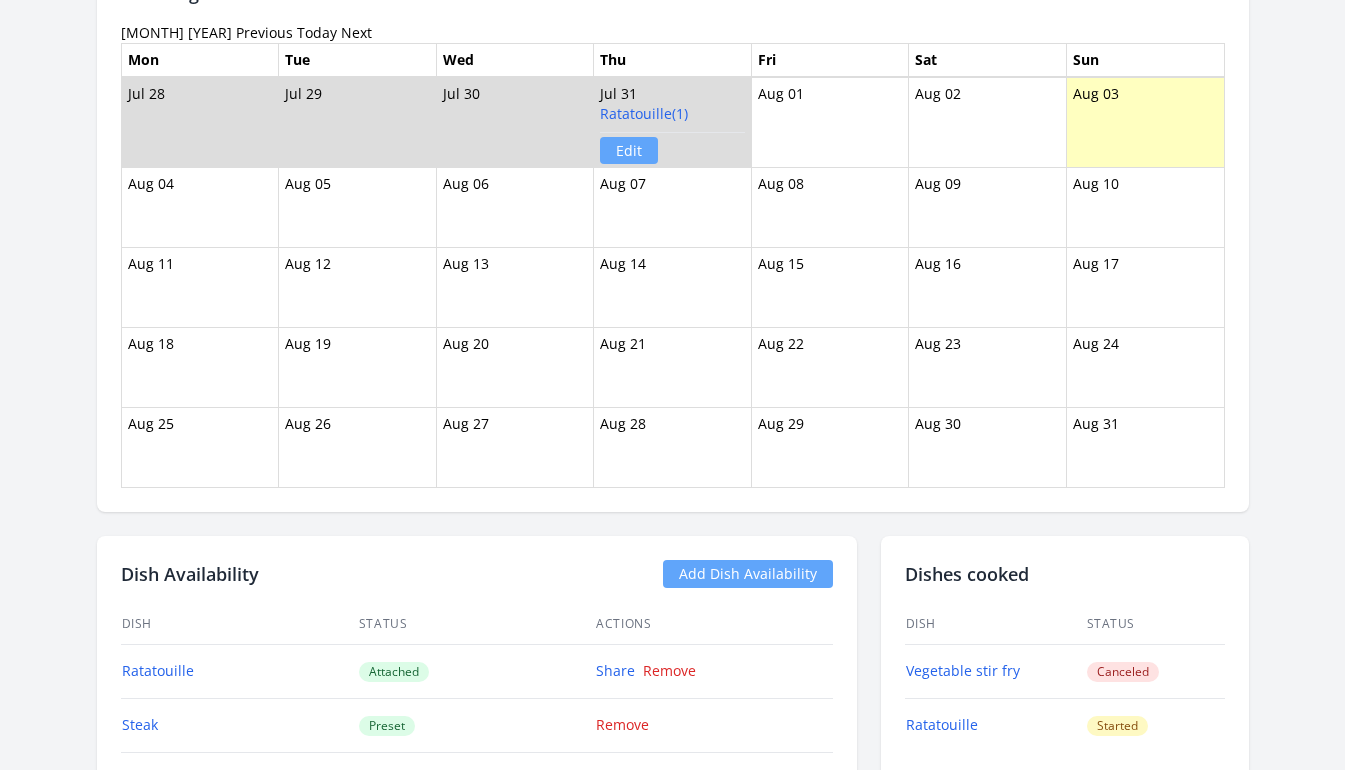 click on "Logout
[FIRST] [LAST] ID: 1011 |  gb | Joined 2 months ago Account Status
State
Started
Coach
Add coach
Stripe ID
N/A
Onboarding
Completed
Auto dish selection message
Yes
Ongoing dish selection
Quick Links Chat Notion Diary page #1 Dish table Dish experiences New dish selection Stripe Subscriptions    No subscriptions found
Contract Changes Pause request Resign request Leave from channels Coaching Active Coaching Sets Add Coaching Set
Dish
Status
Actions
Ratatouille
Started
Cancel
Coaching Calendar
[MONTH] [YEAR]
Previous
Today
Next
Mon
Tue
Wed
Thu
Fri Sat Sun" at bounding box center (672, -821) 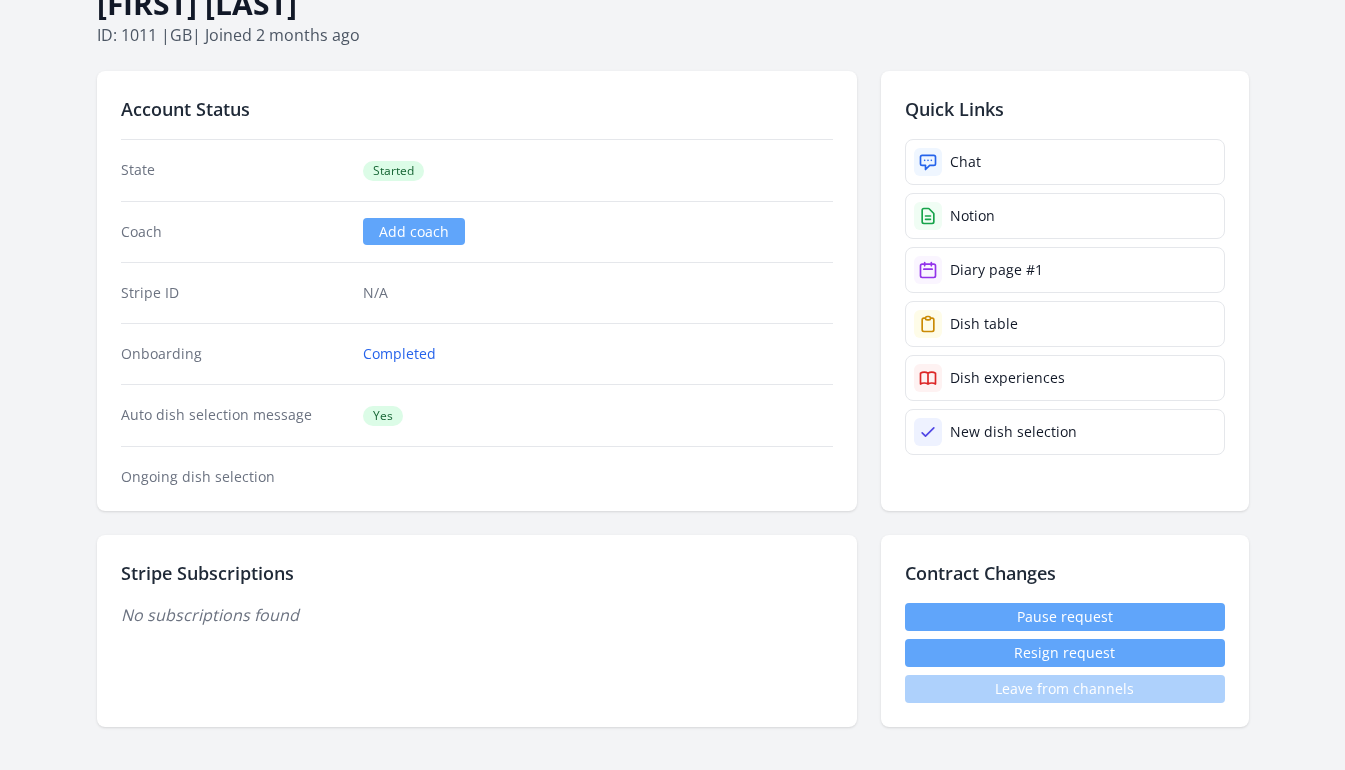 scroll, scrollTop: 0, scrollLeft: 0, axis: both 